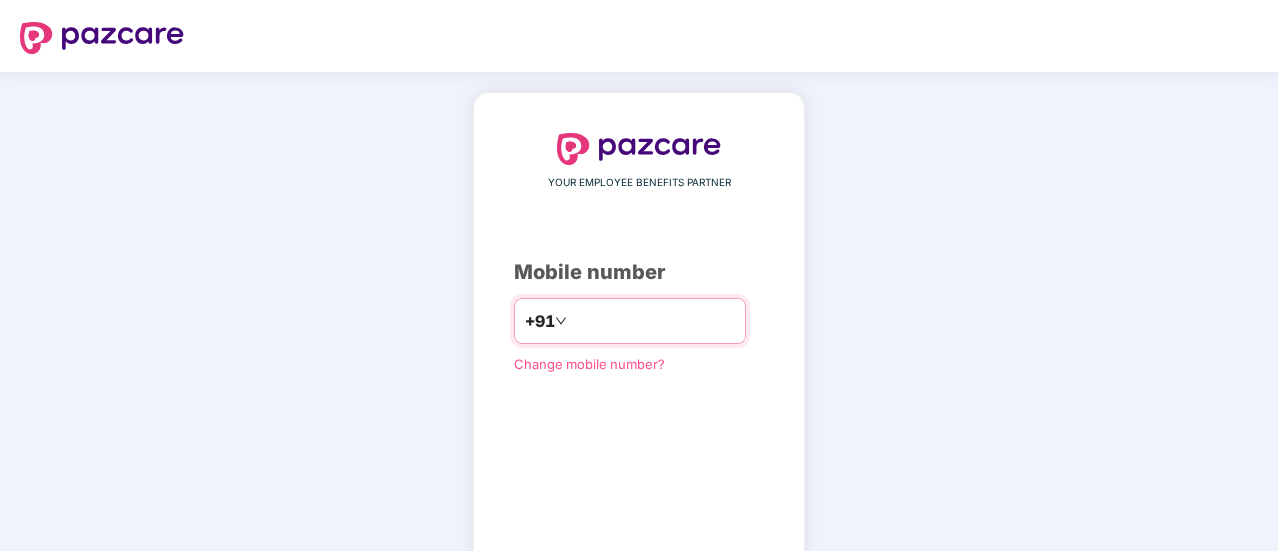 scroll, scrollTop: 0, scrollLeft: 0, axis: both 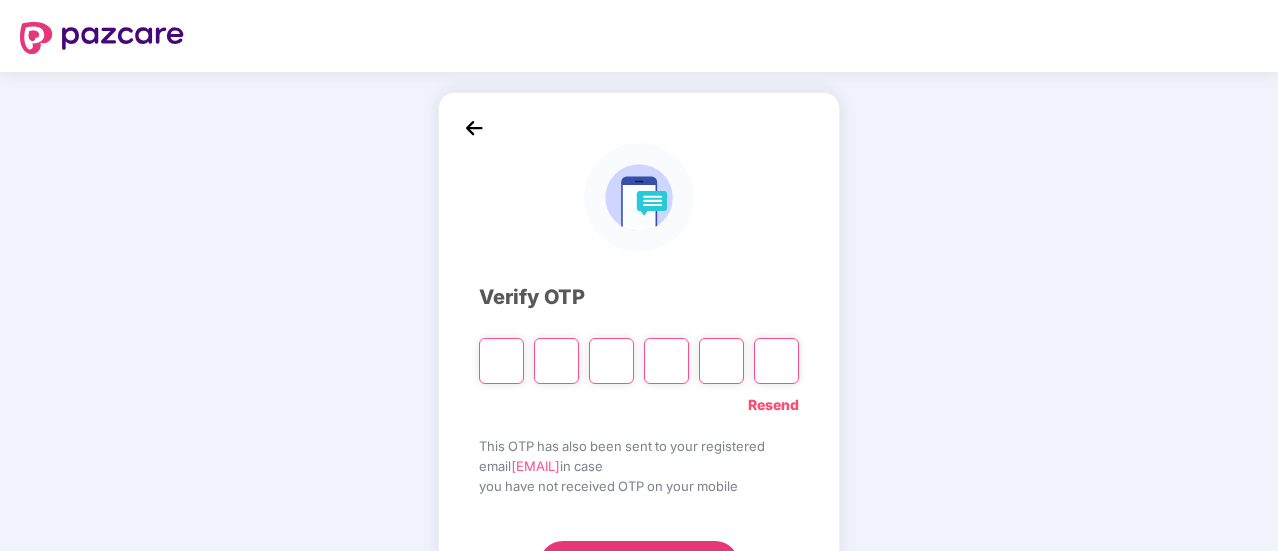 type on "*" 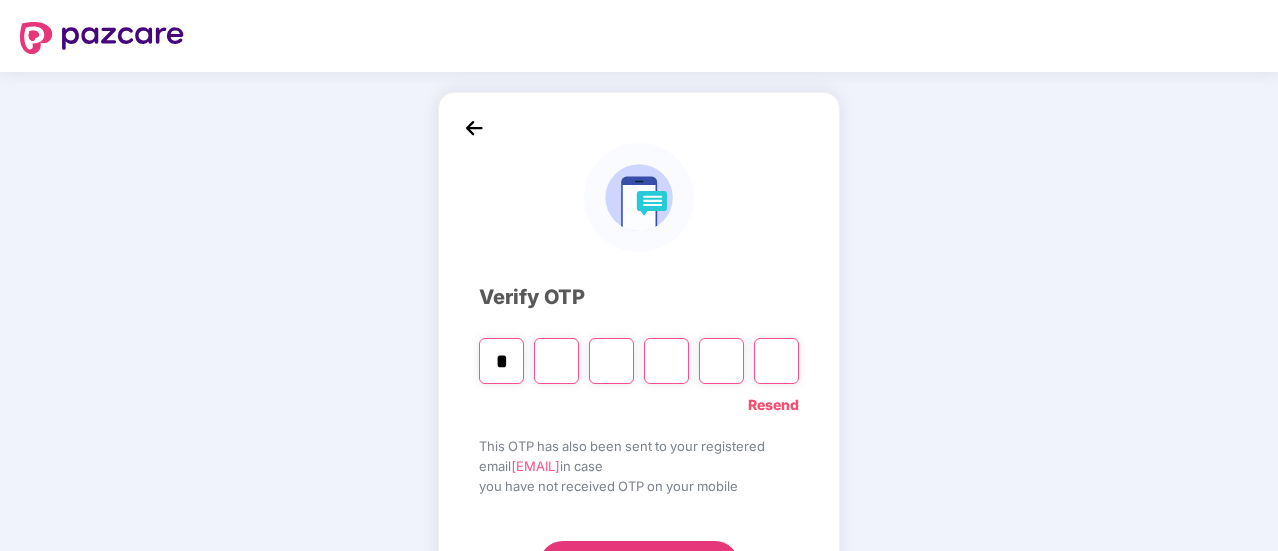 type on "*" 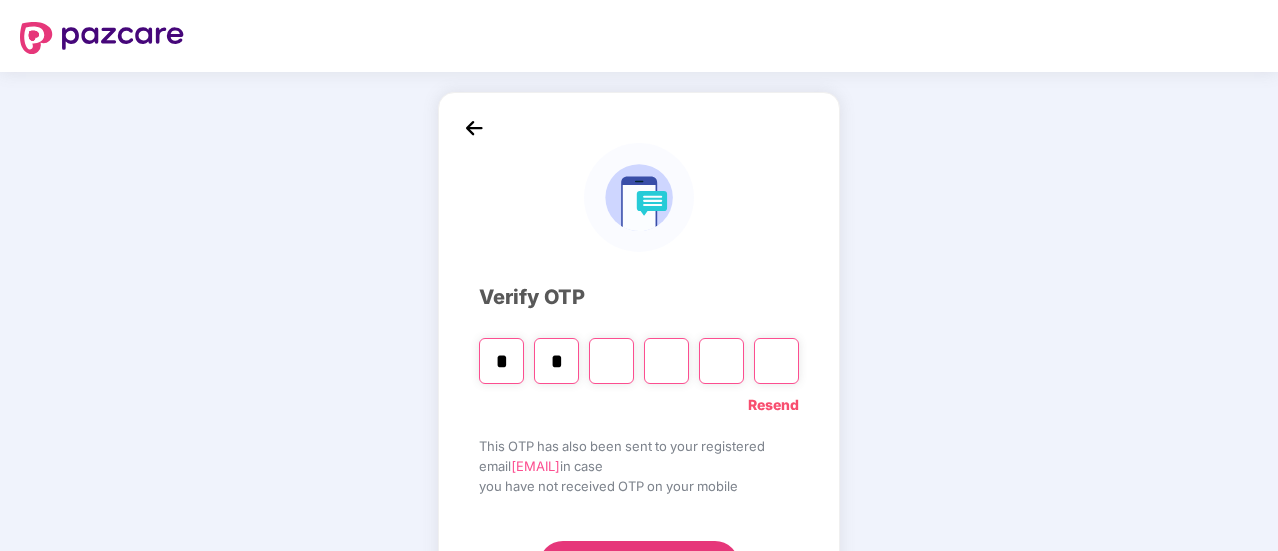 type on "*" 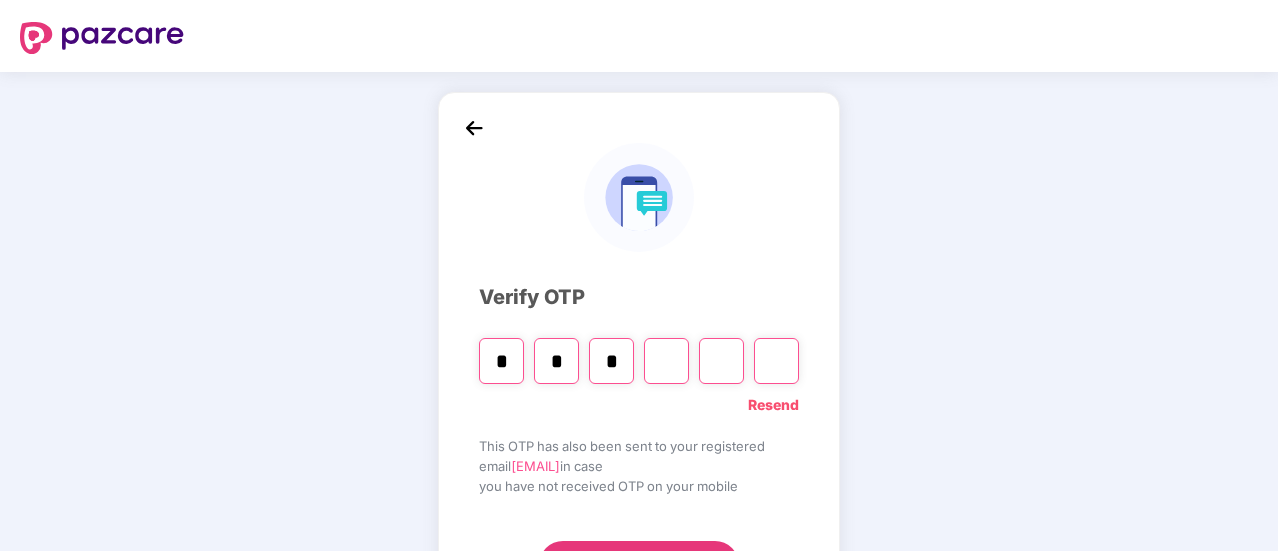 type on "*" 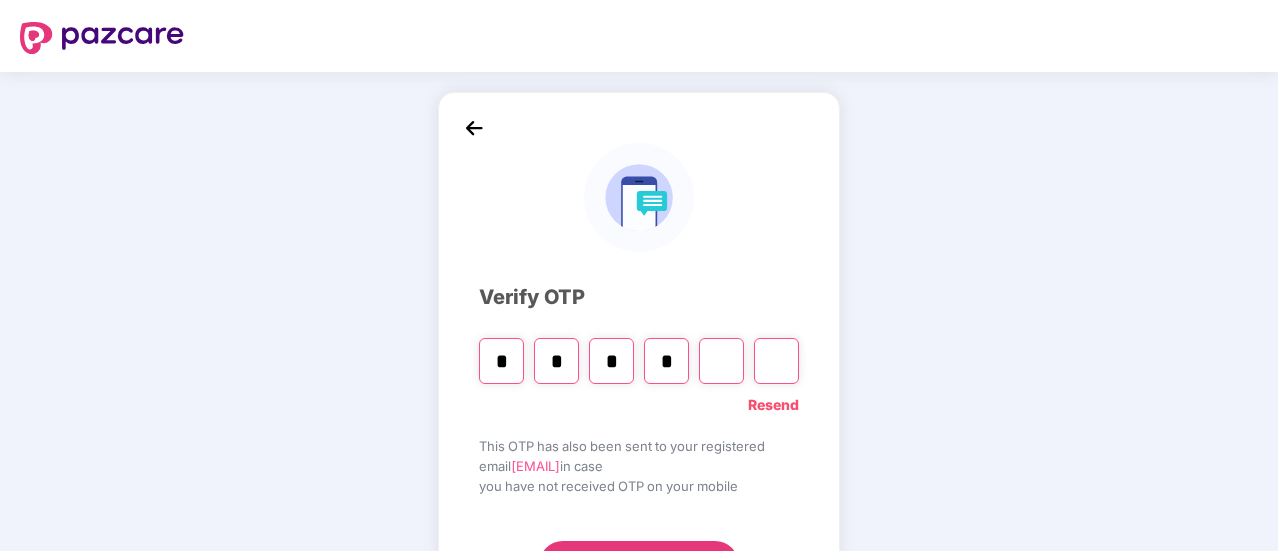type on "*" 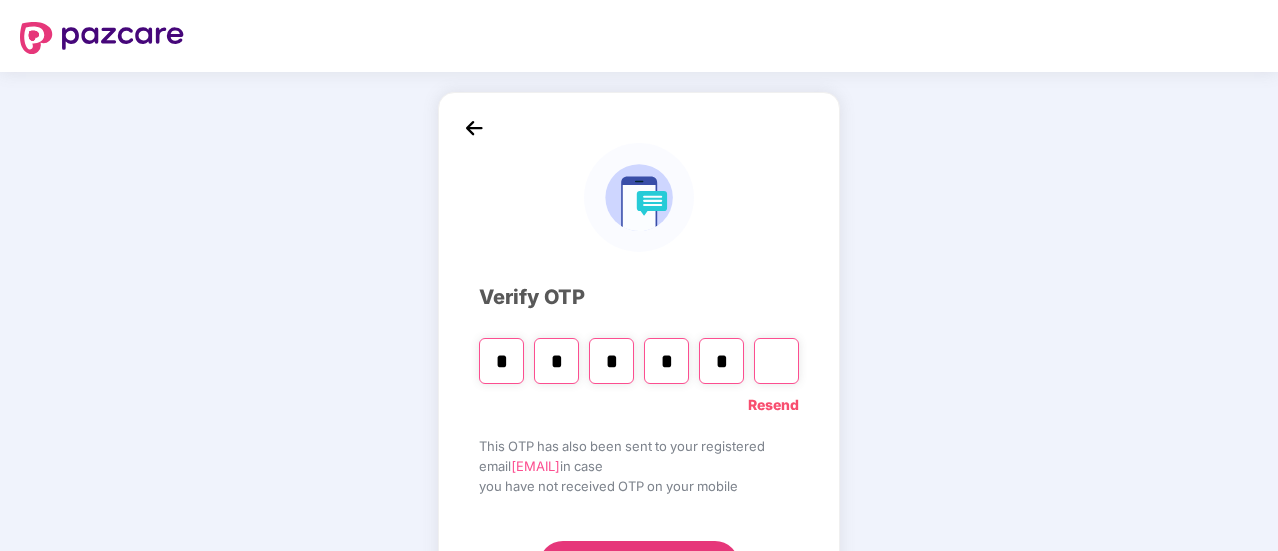 type on "*" 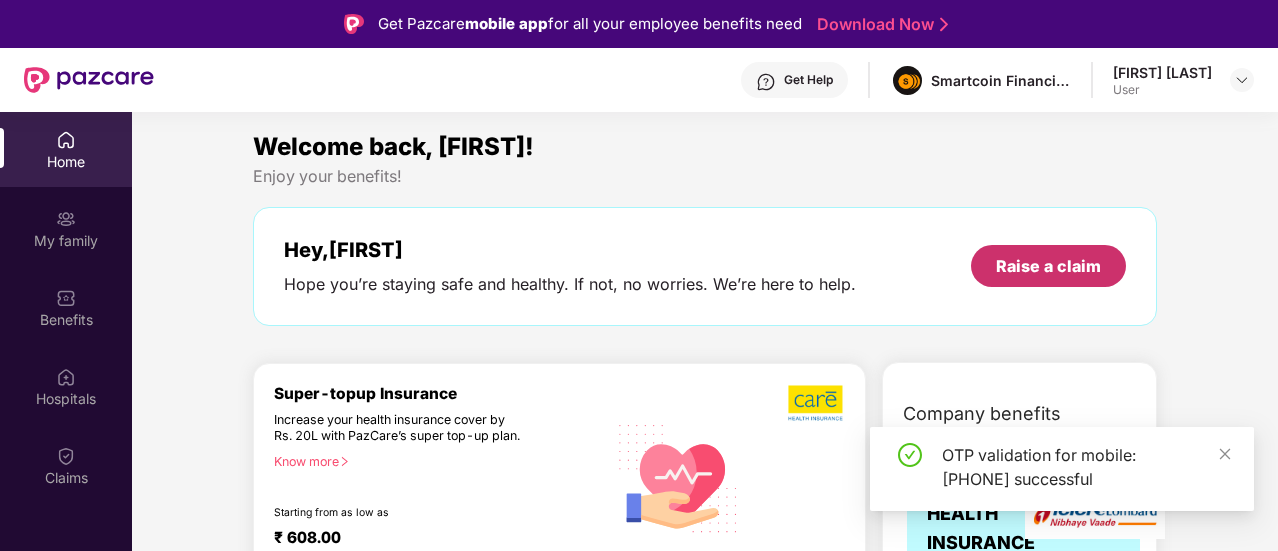 click on "Raise a claim" at bounding box center (1048, 266) 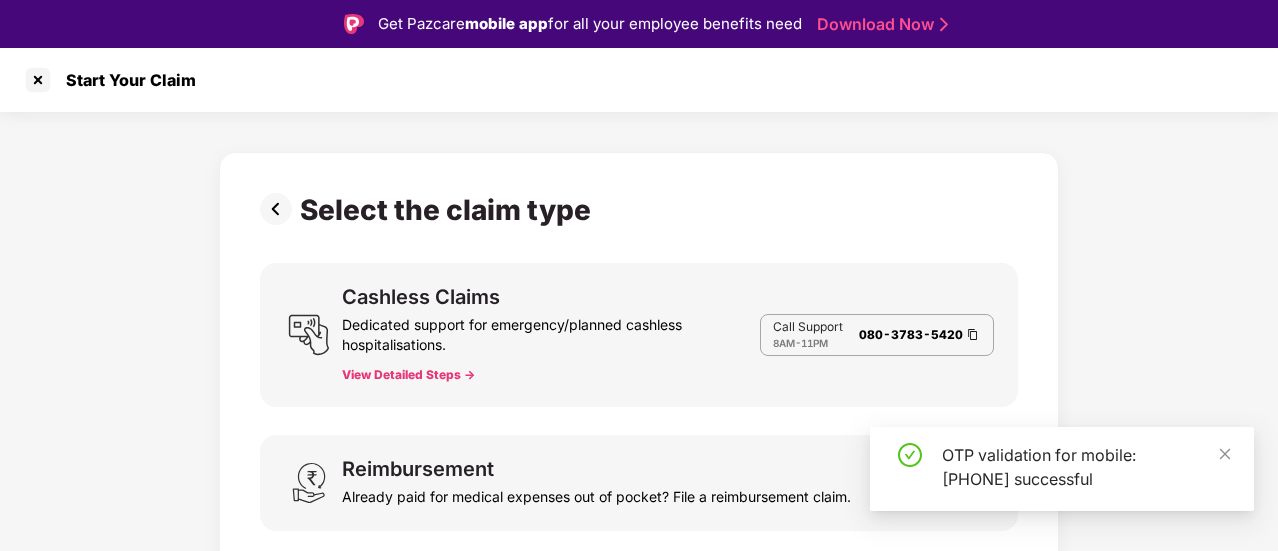 scroll, scrollTop: 10, scrollLeft: 0, axis: vertical 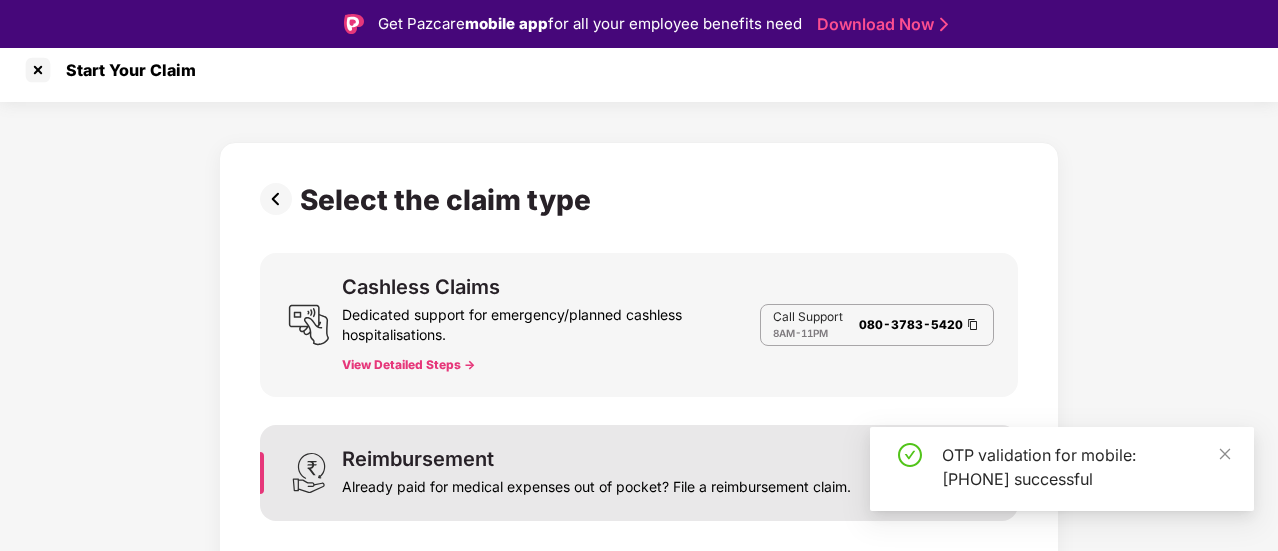 click on "Reimbursement Already paid for medical expenses out of pocket? File a reimbursement claim." at bounding box center (596, 473) 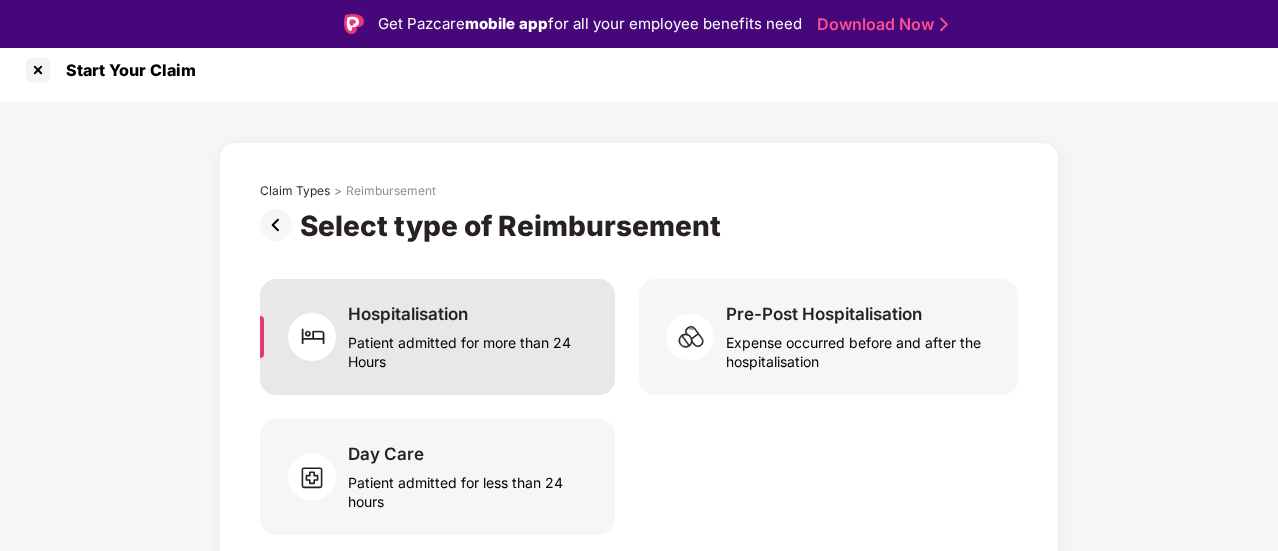 click on "Patient admitted for more than 24 Hours" at bounding box center [469, 348] 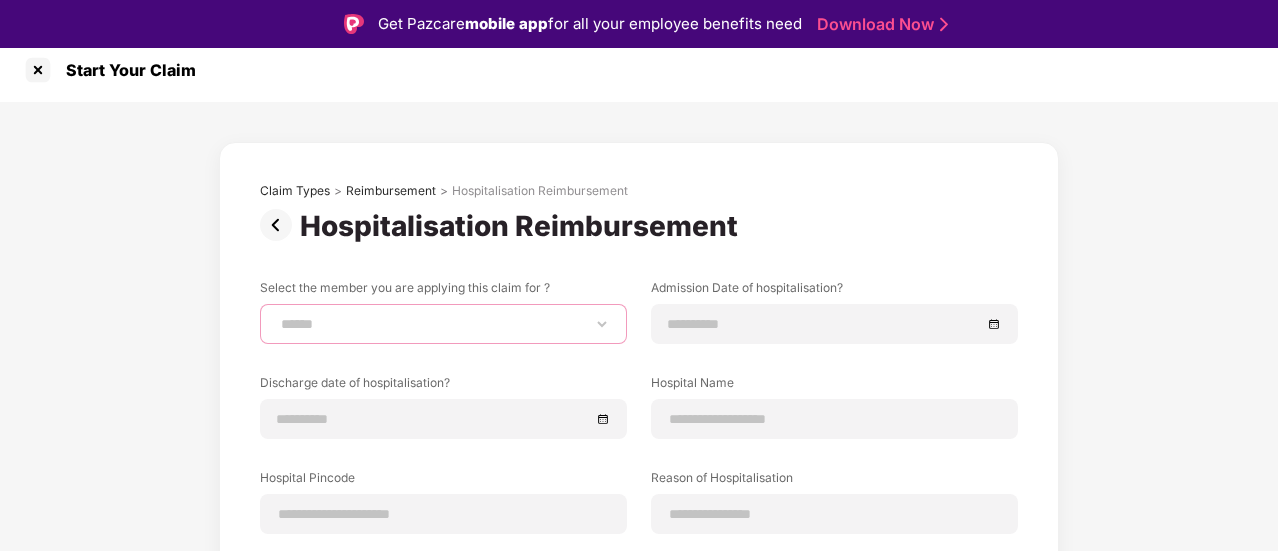 click on "**********" at bounding box center [443, 324] 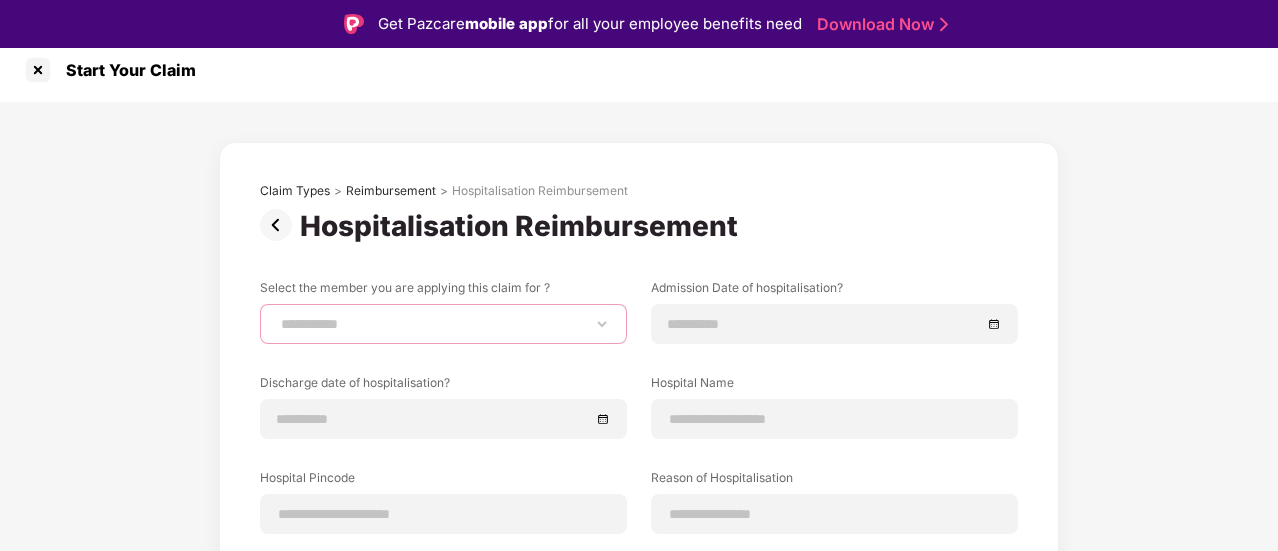 click on "**********" at bounding box center (443, 324) 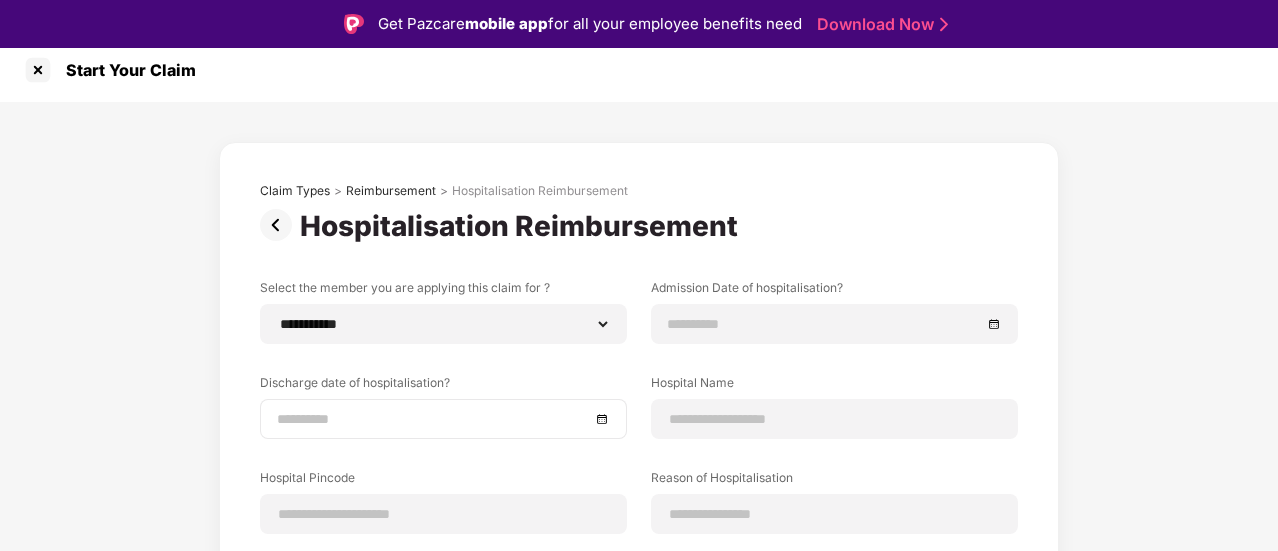 click at bounding box center [433, 419] 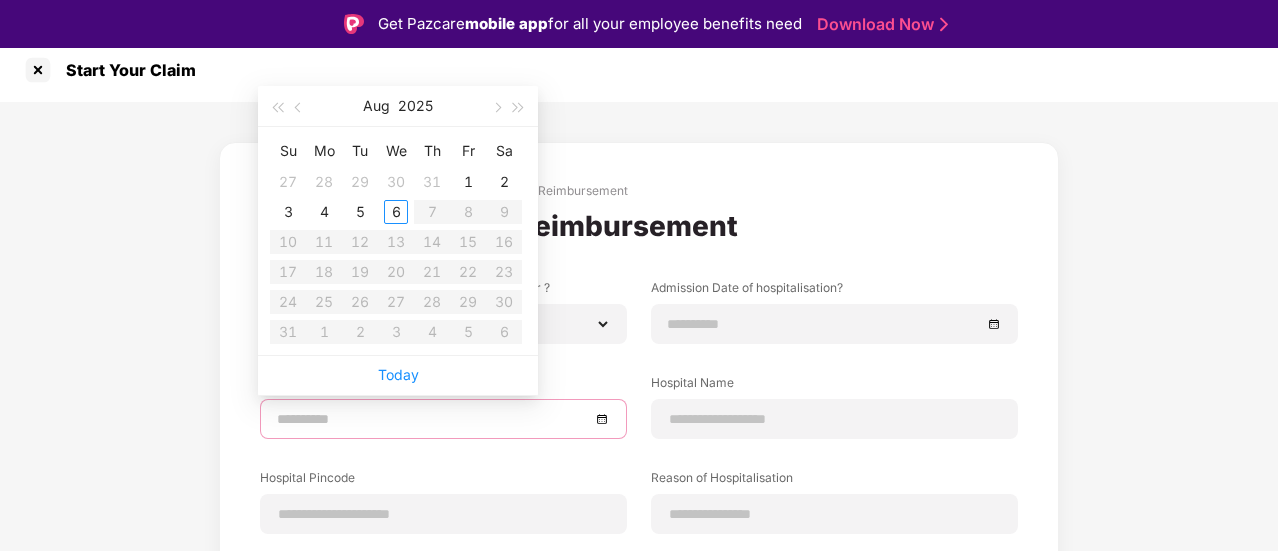 type on "**********" 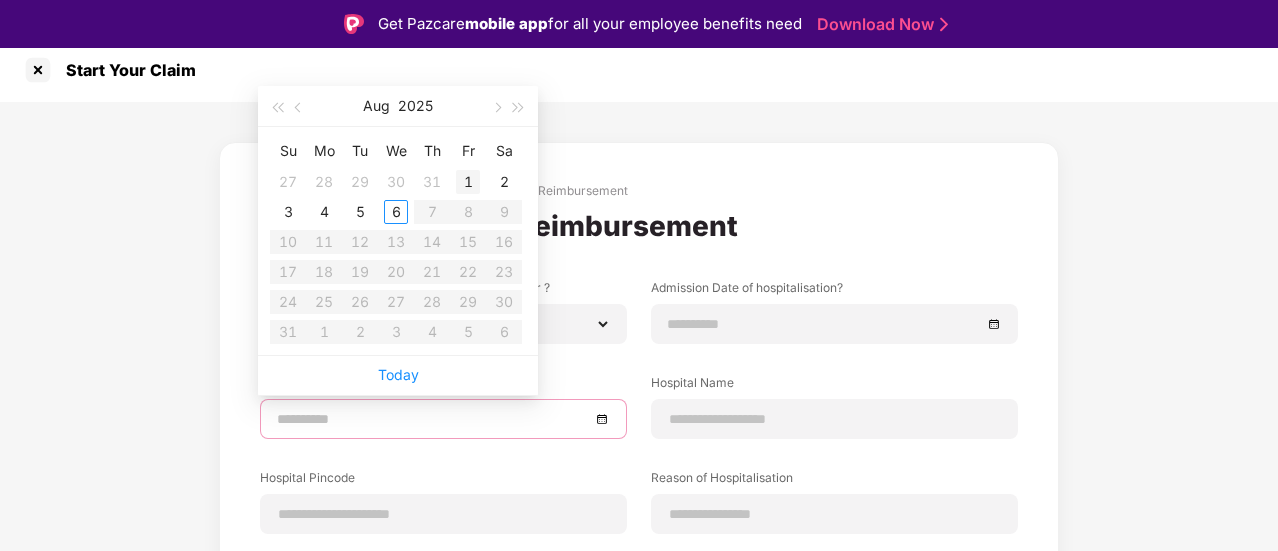 type on "**********" 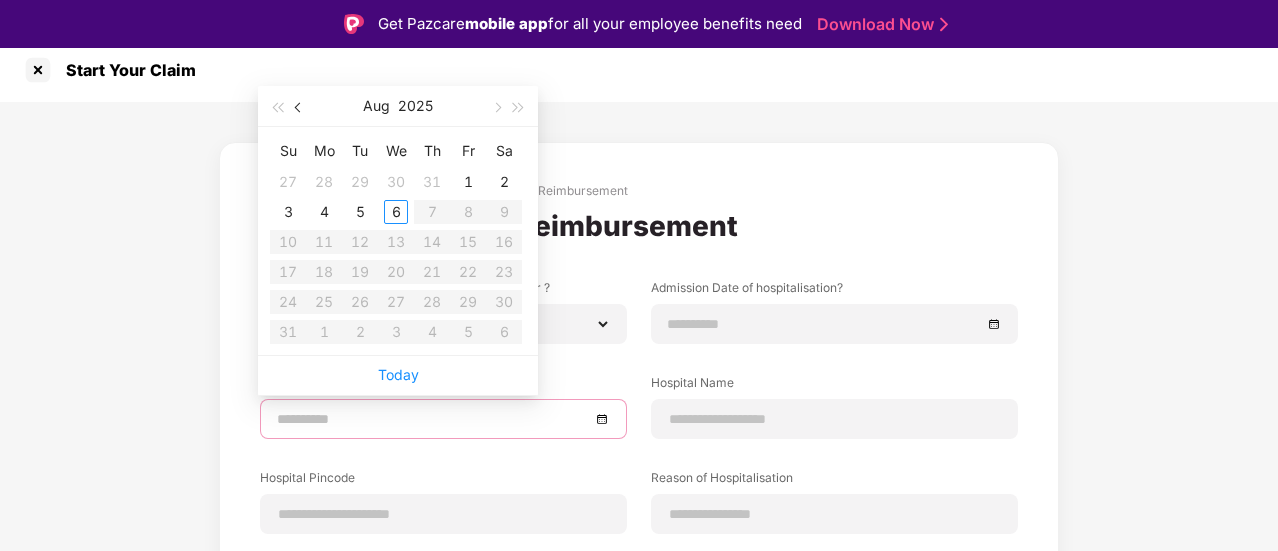 click at bounding box center (300, 108) 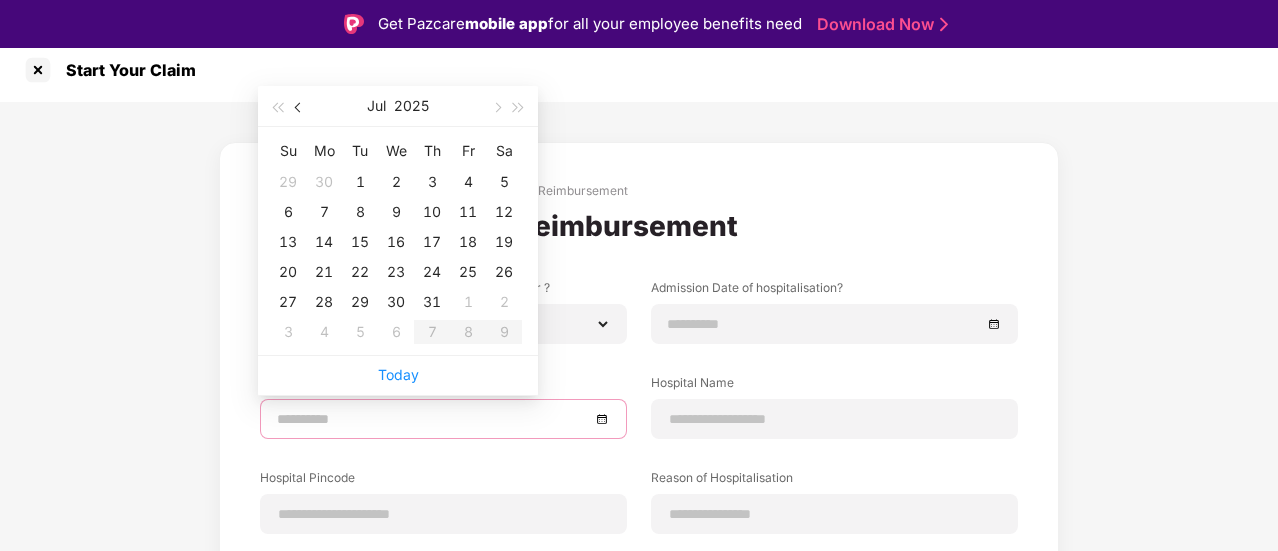 click at bounding box center (300, 108) 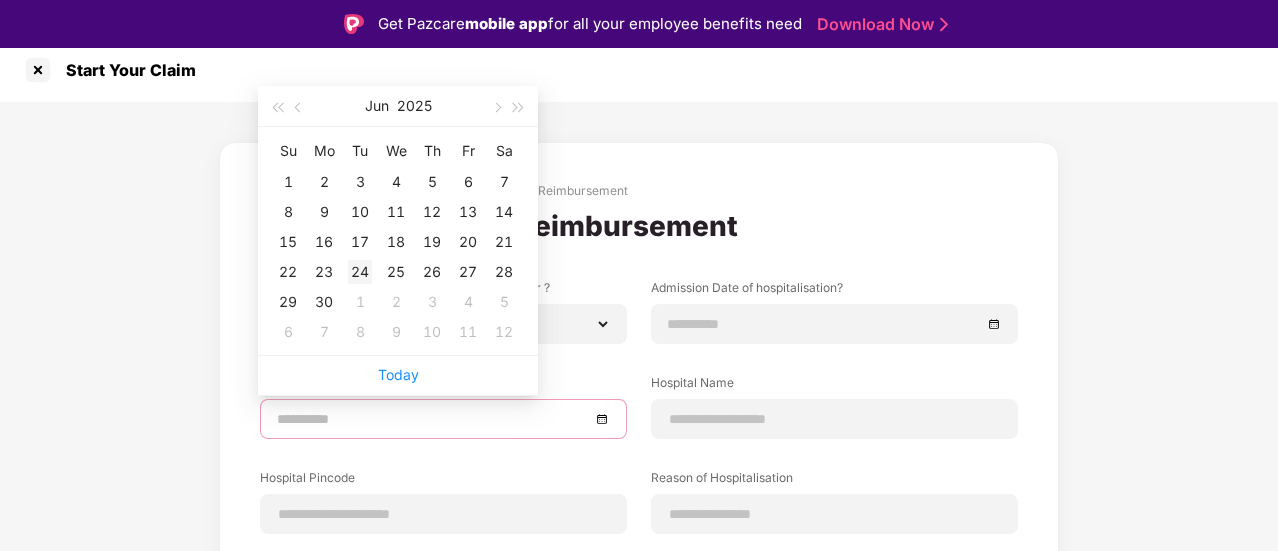 type on "**********" 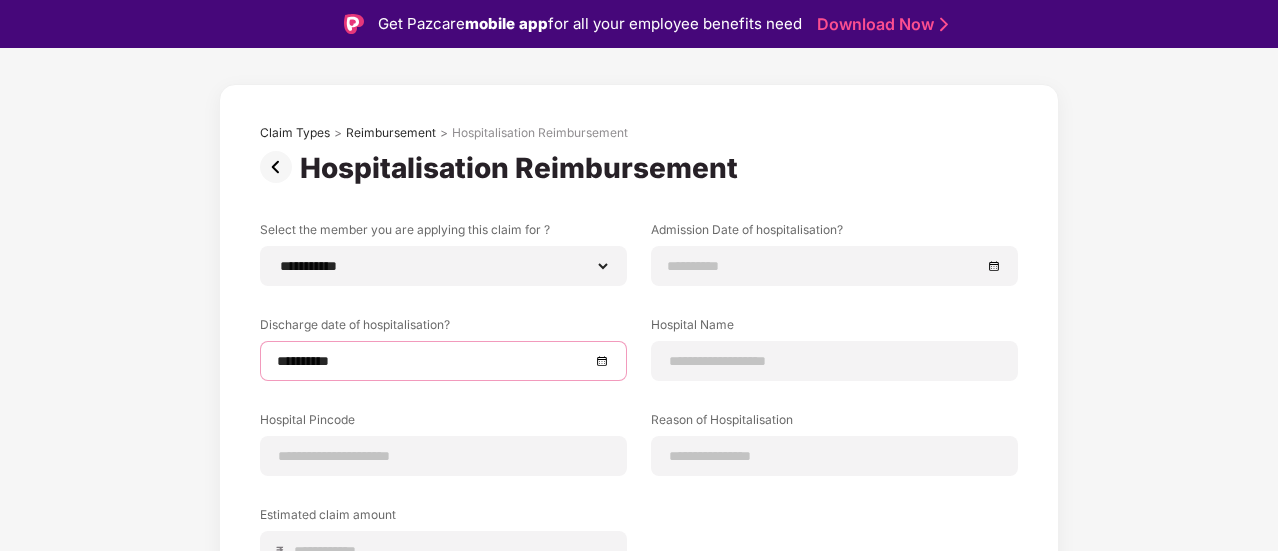 scroll, scrollTop: 110, scrollLeft: 0, axis: vertical 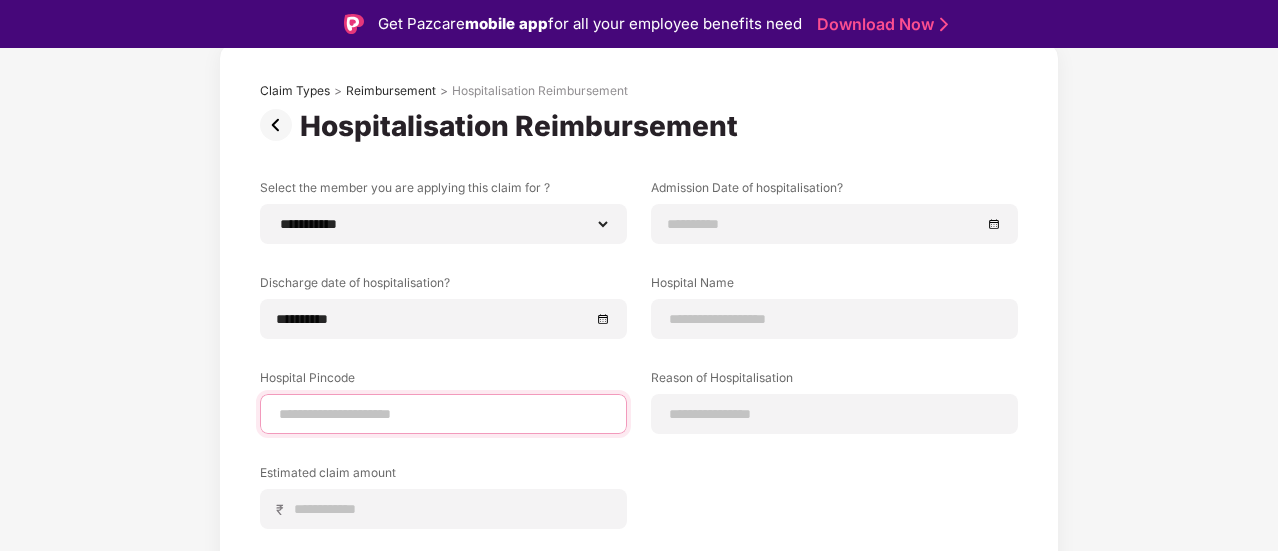 click at bounding box center (443, 414) 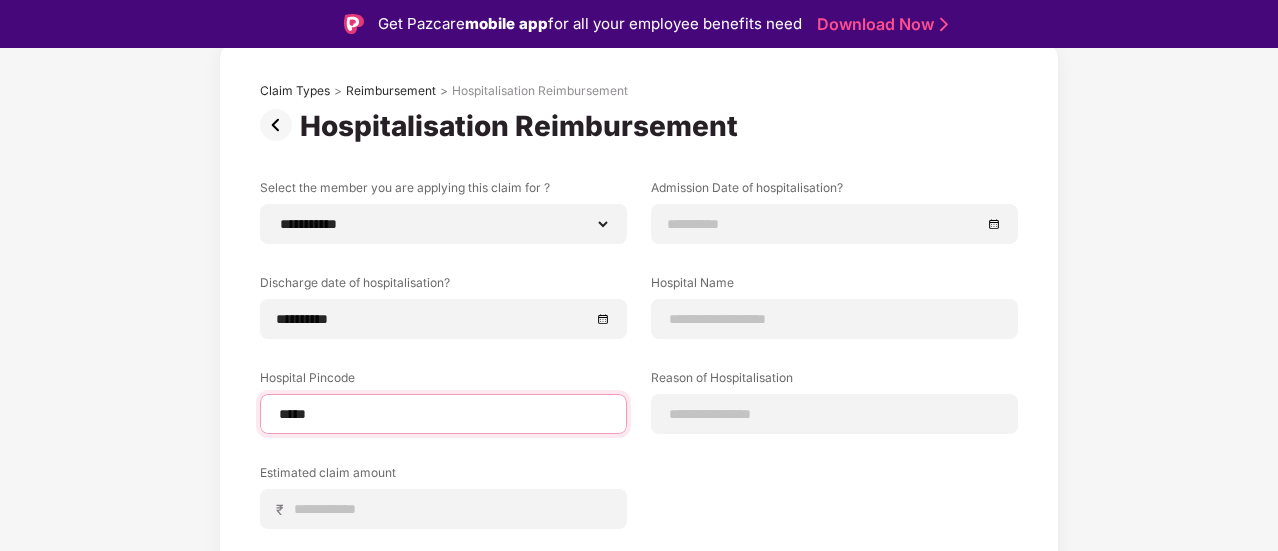 type on "******" 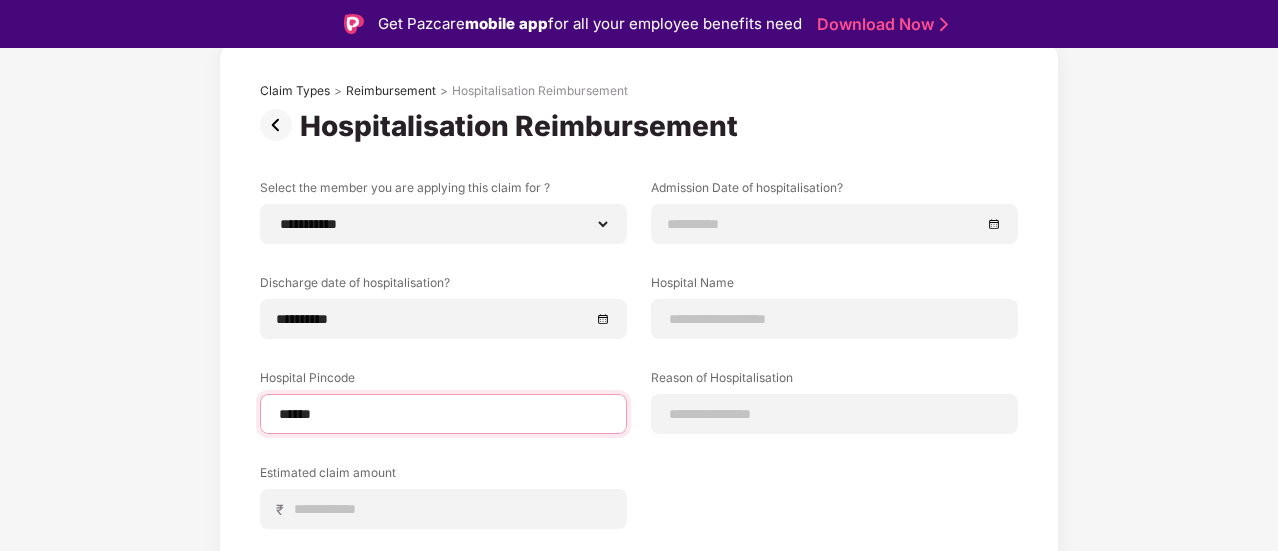 select on "*********" 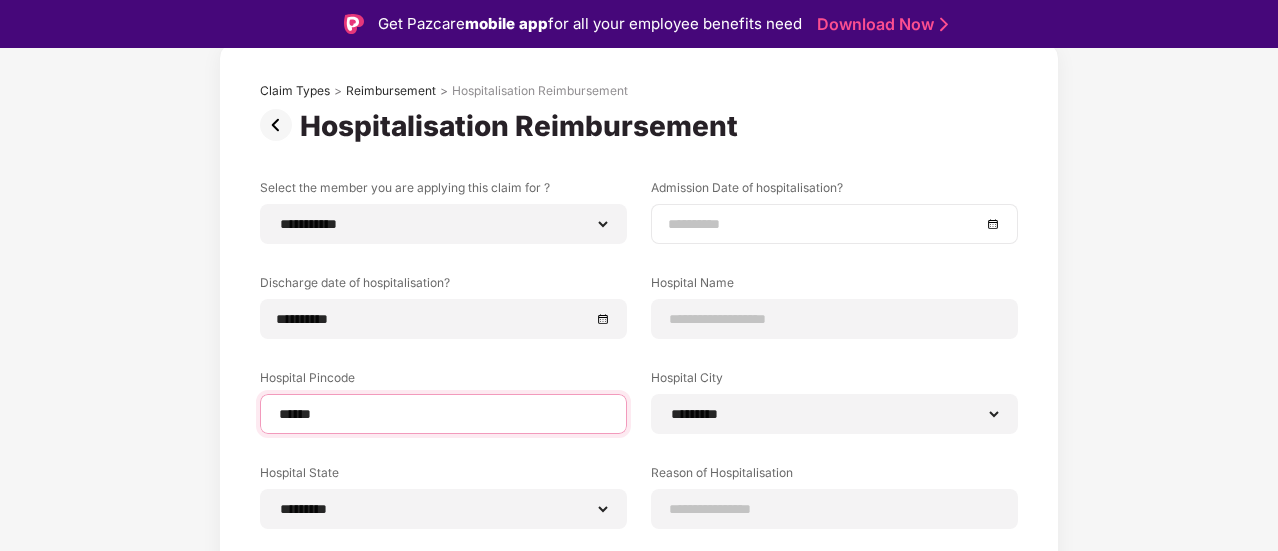type on "******" 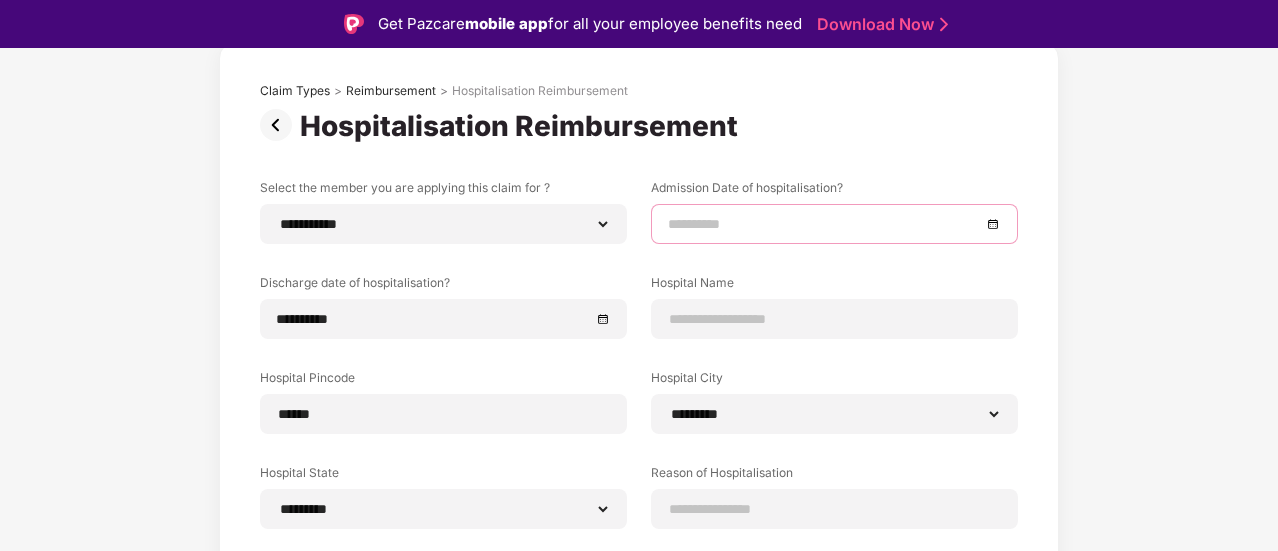 click at bounding box center (824, 224) 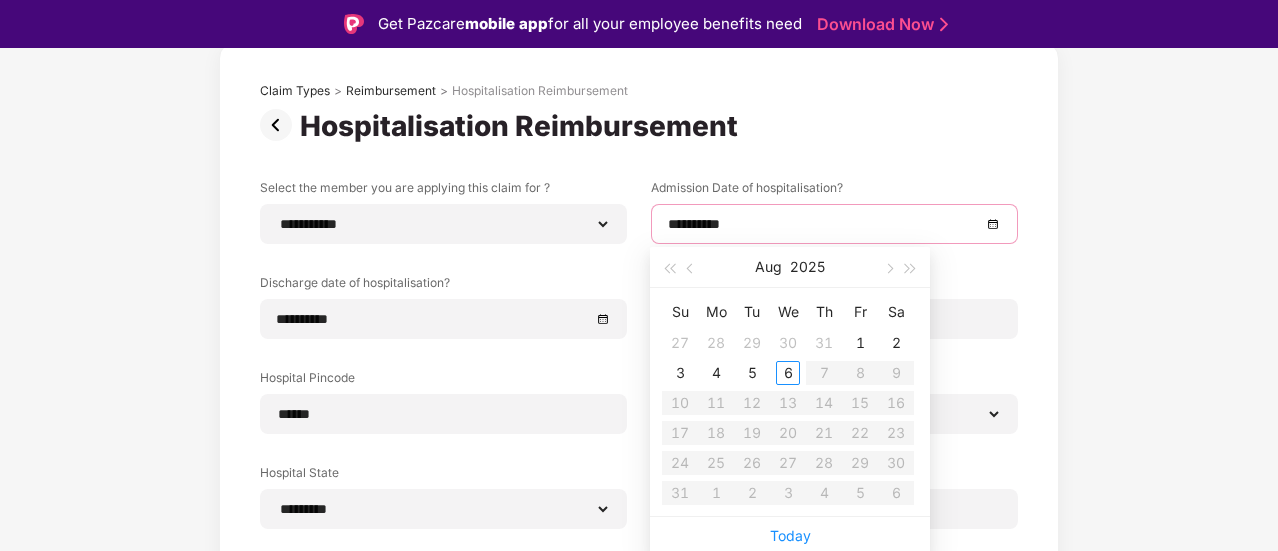type on "**********" 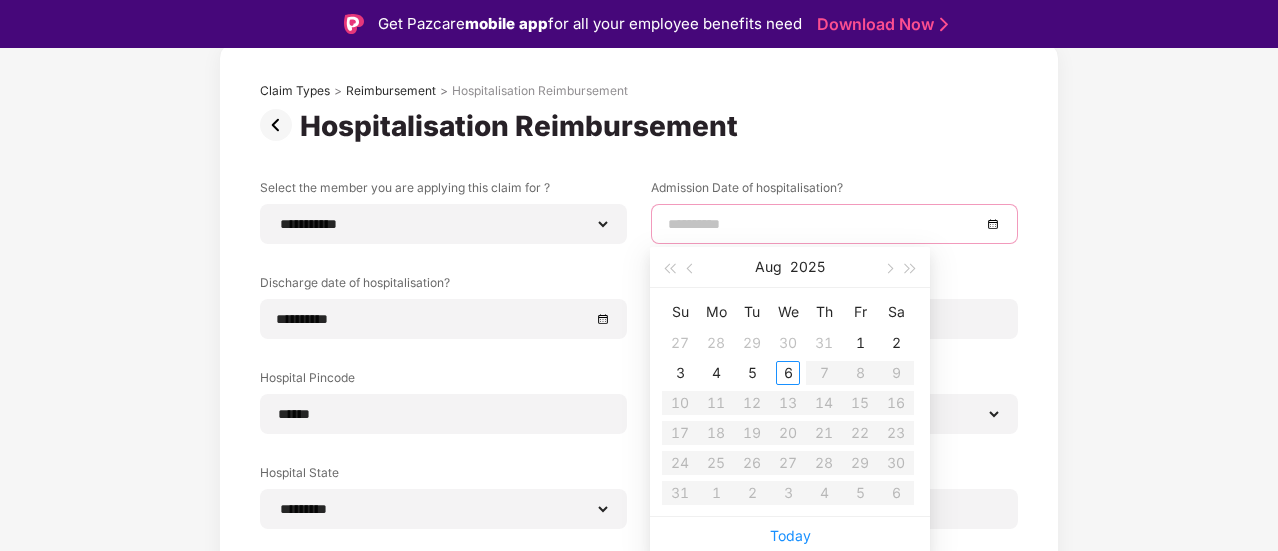 type on "**********" 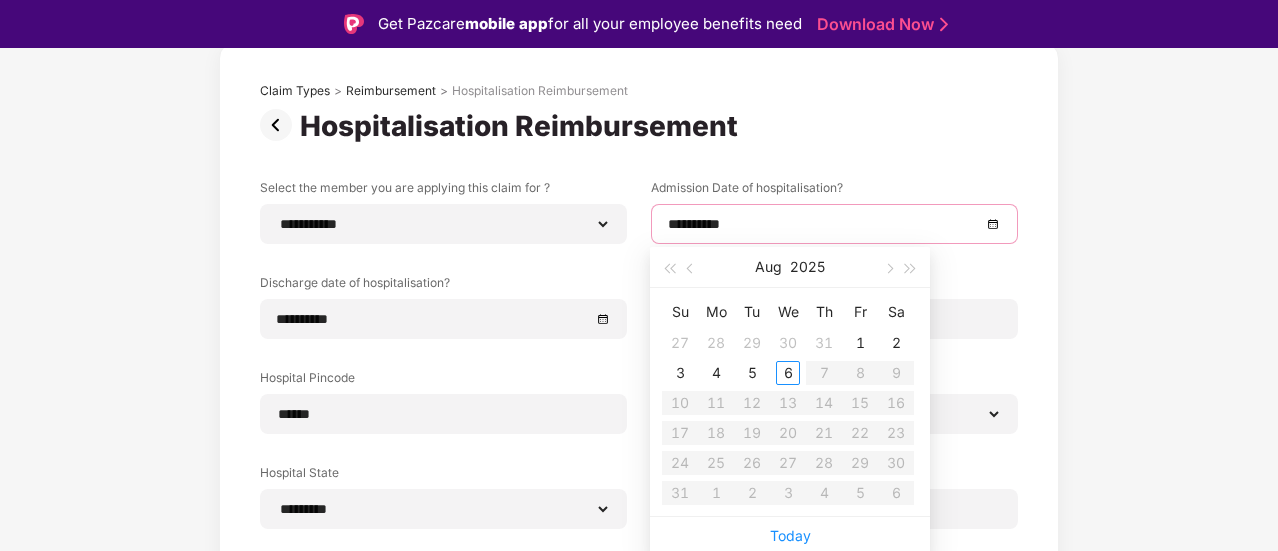 type on "**********" 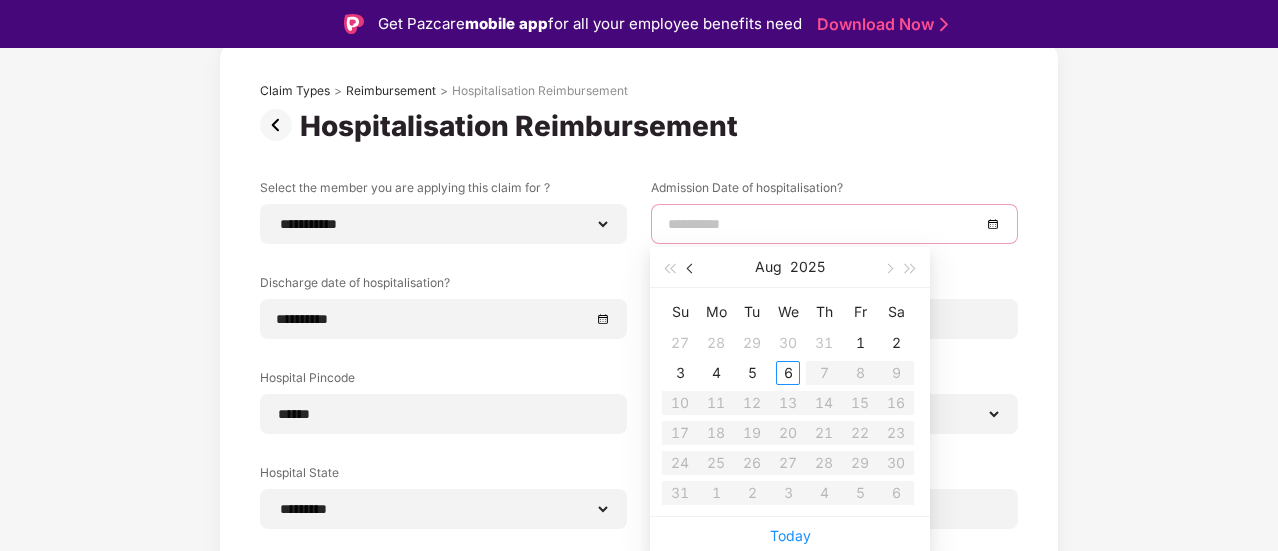 click at bounding box center [691, 267] 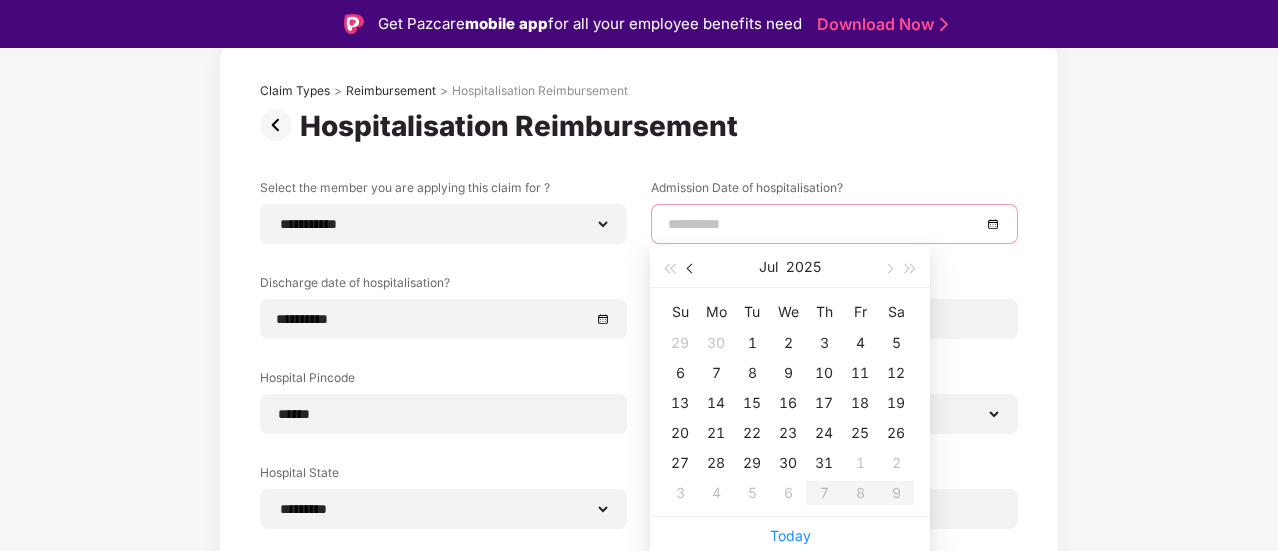 click at bounding box center (691, 267) 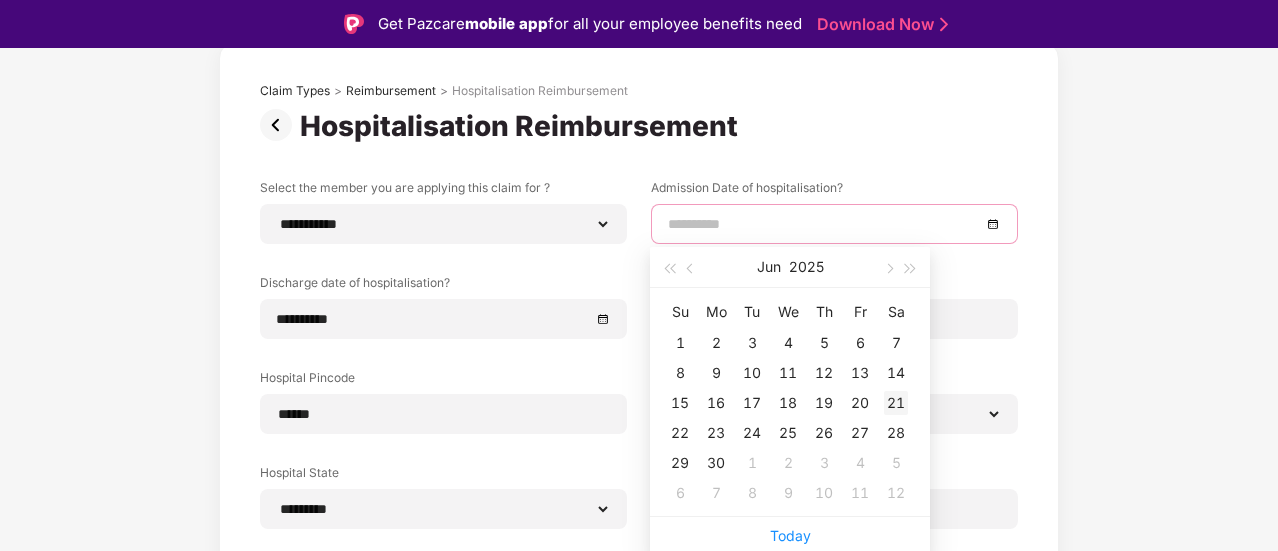 type on "**********" 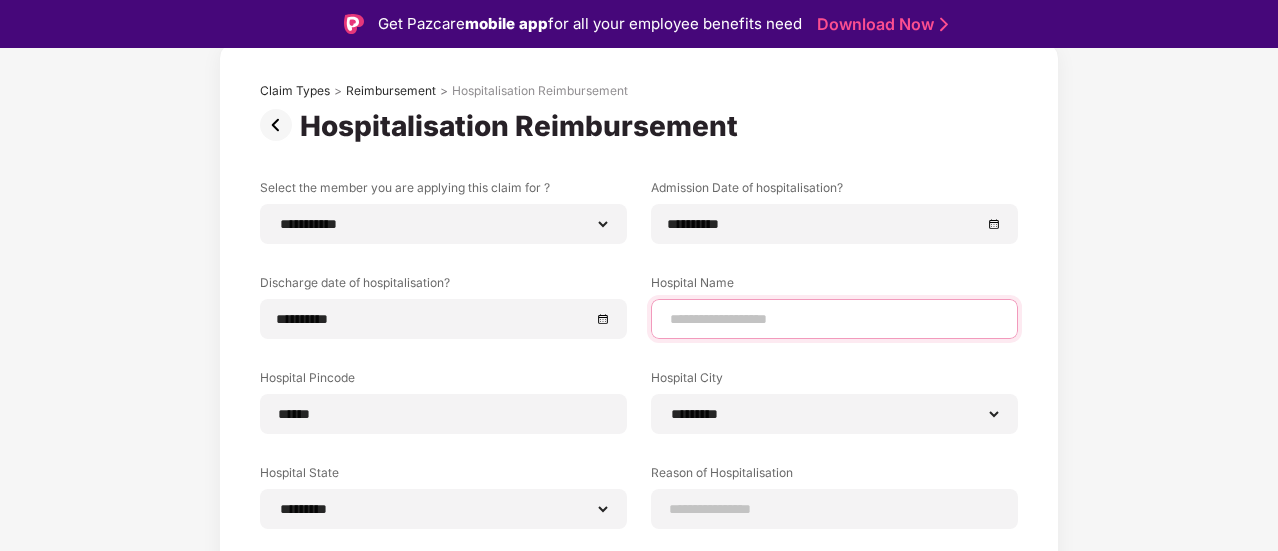 click at bounding box center [834, 319] 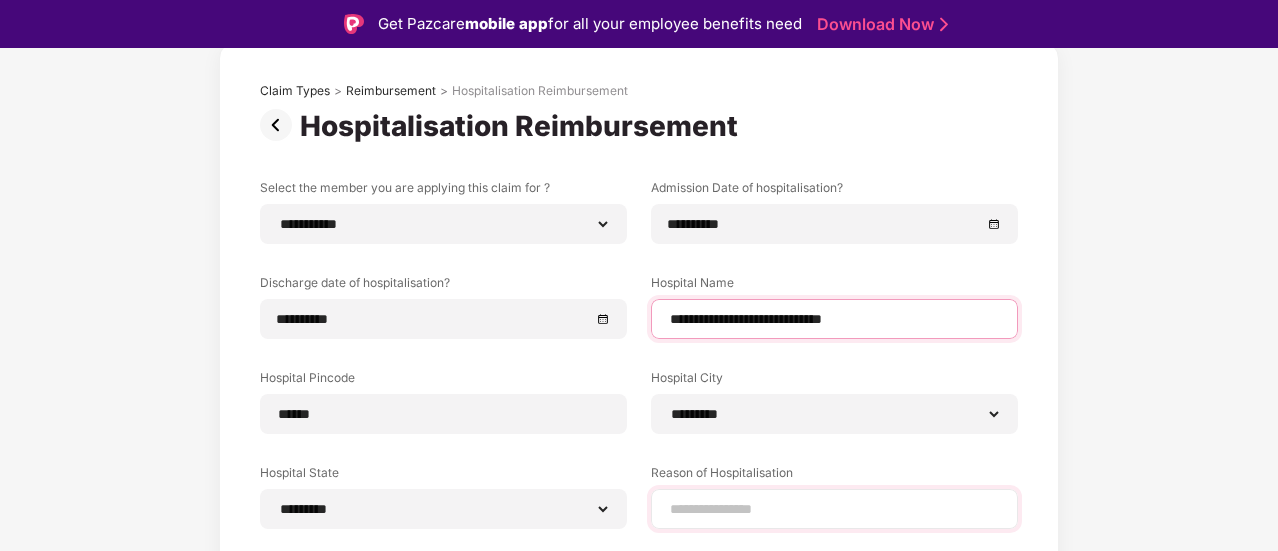 type on "**********" 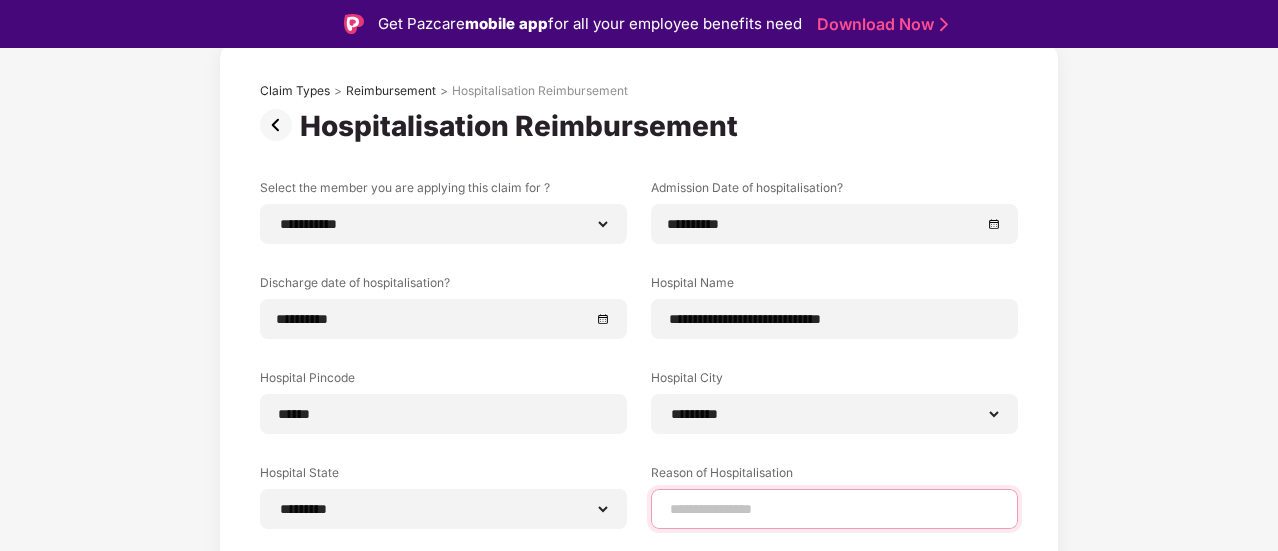 click at bounding box center [834, 509] 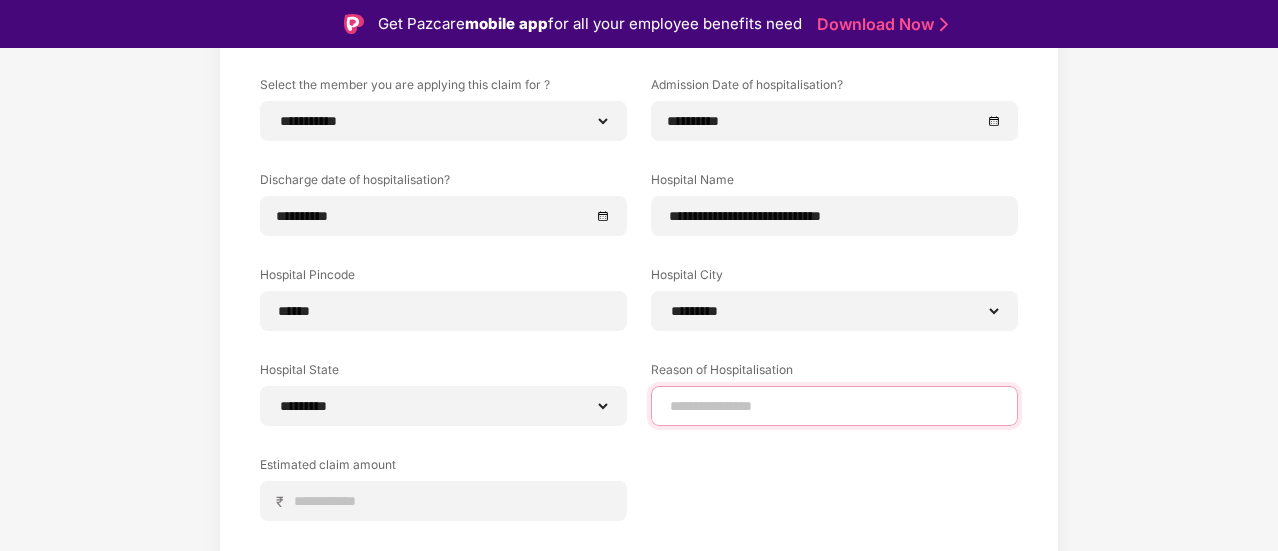 scroll, scrollTop: 310, scrollLeft: 0, axis: vertical 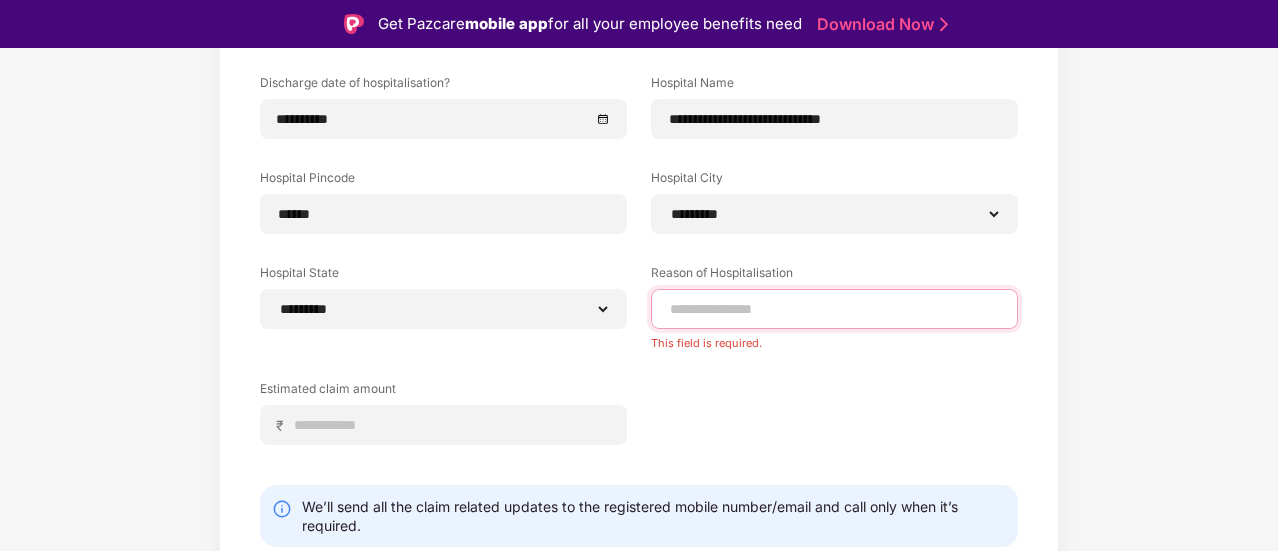 click at bounding box center [834, 309] 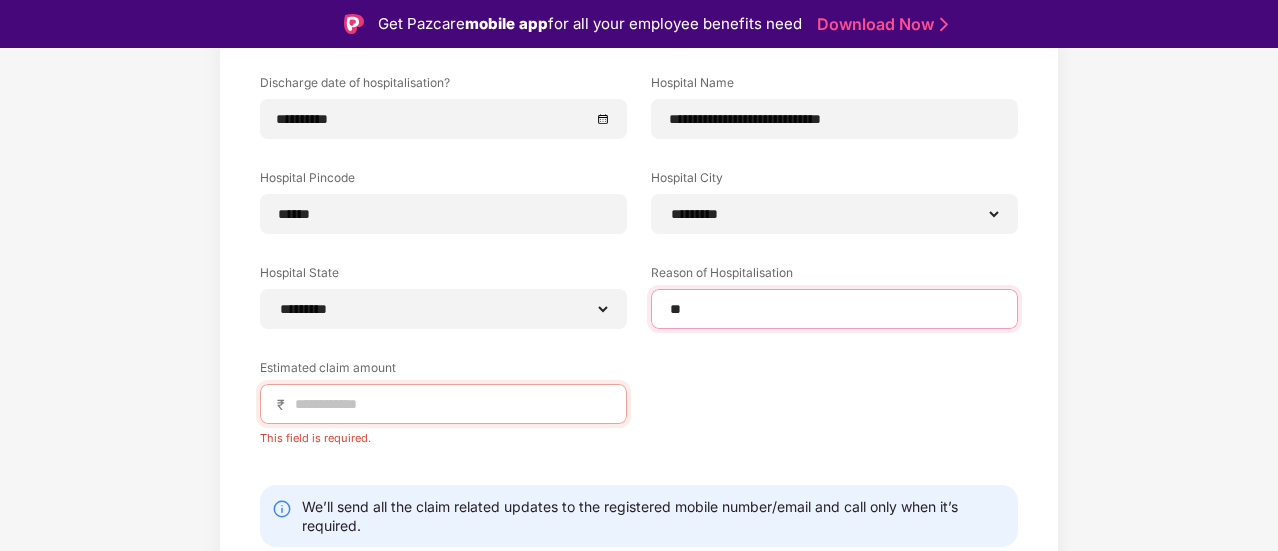type on "*" 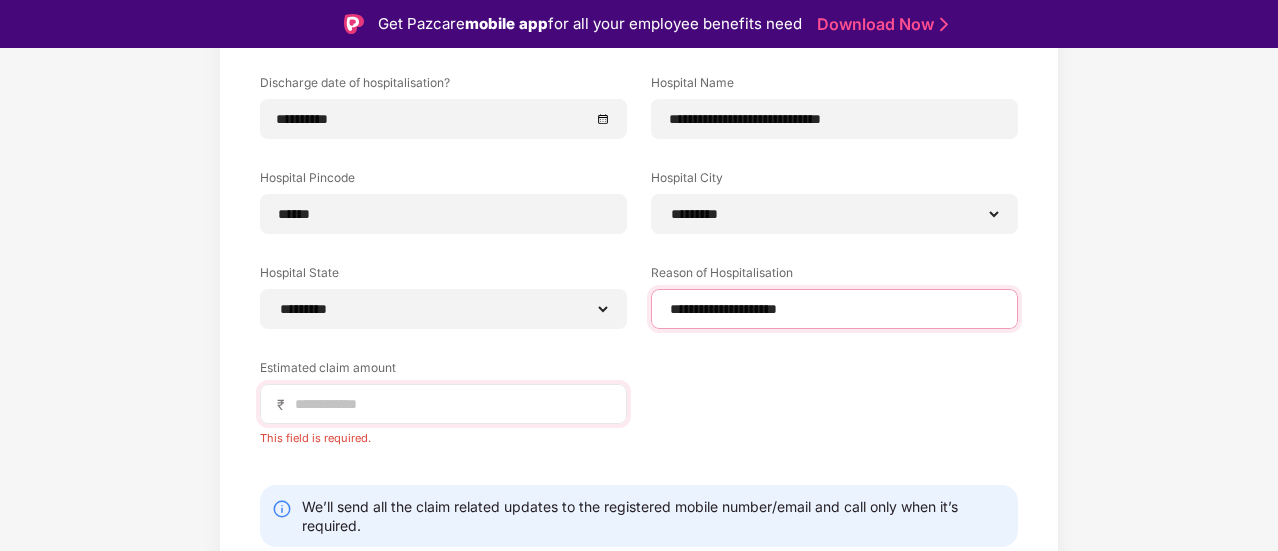 type on "**********" 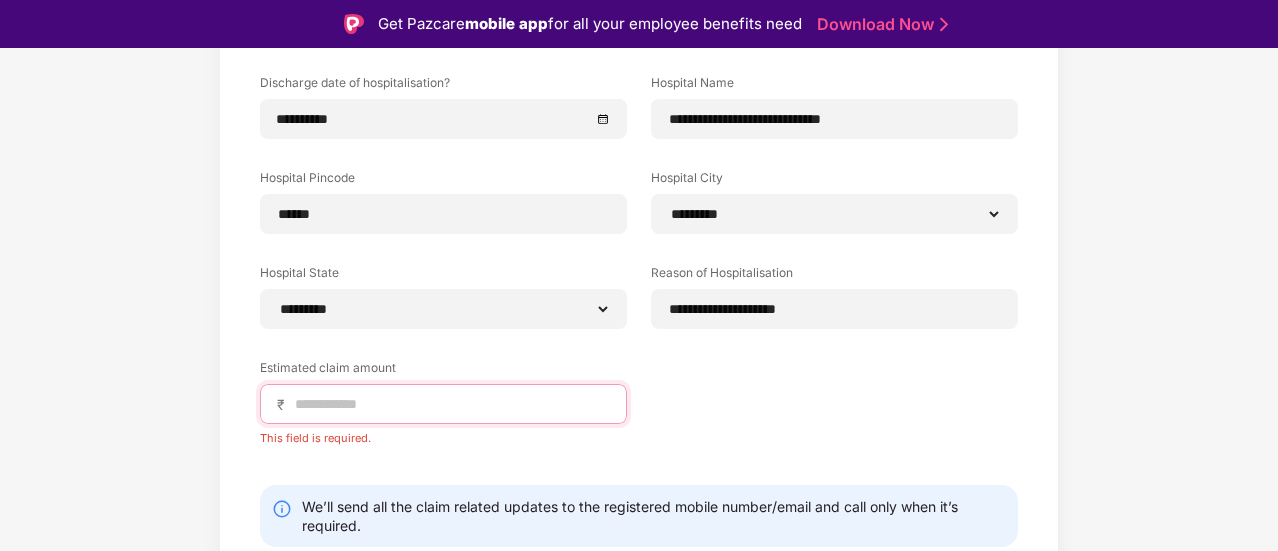 click at bounding box center (451, 404) 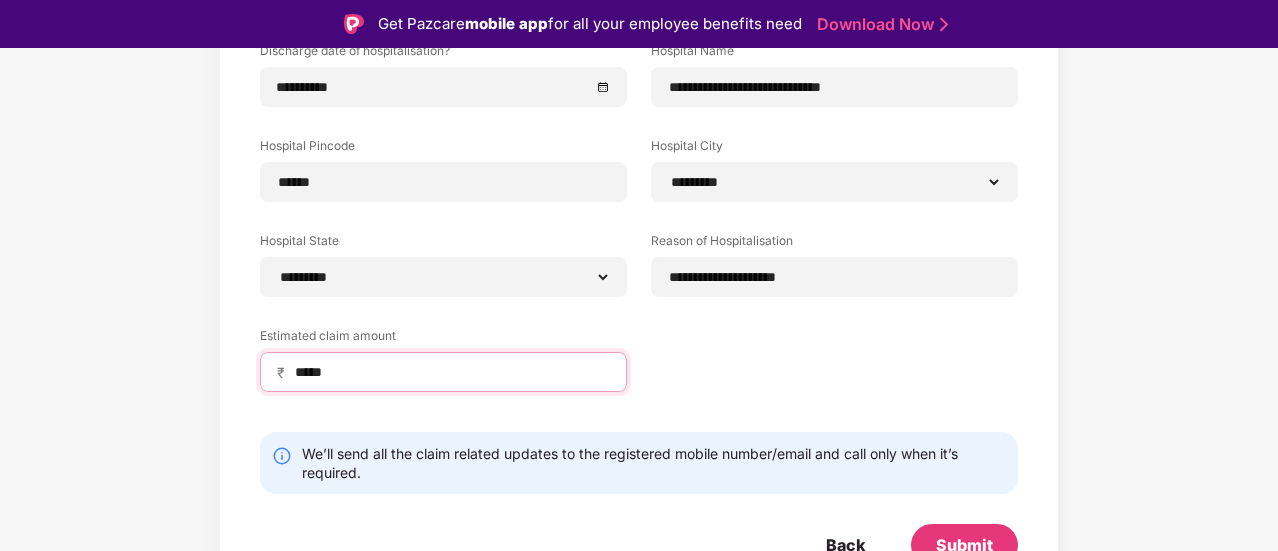 scroll, scrollTop: 359, scrollLeft: 0, axis: vertical 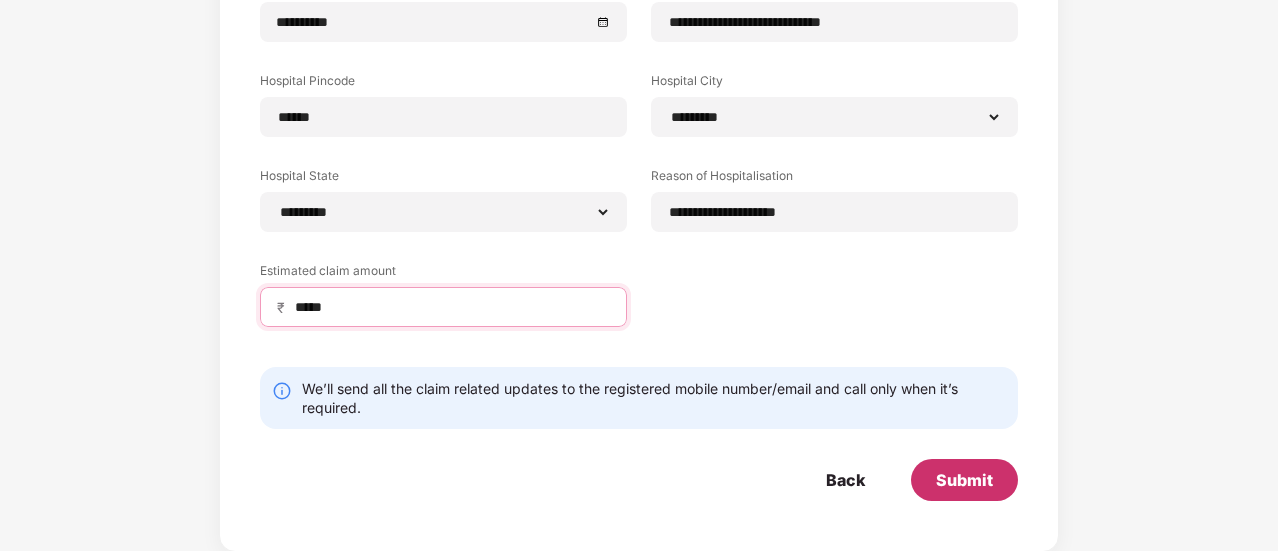 type on "*****" 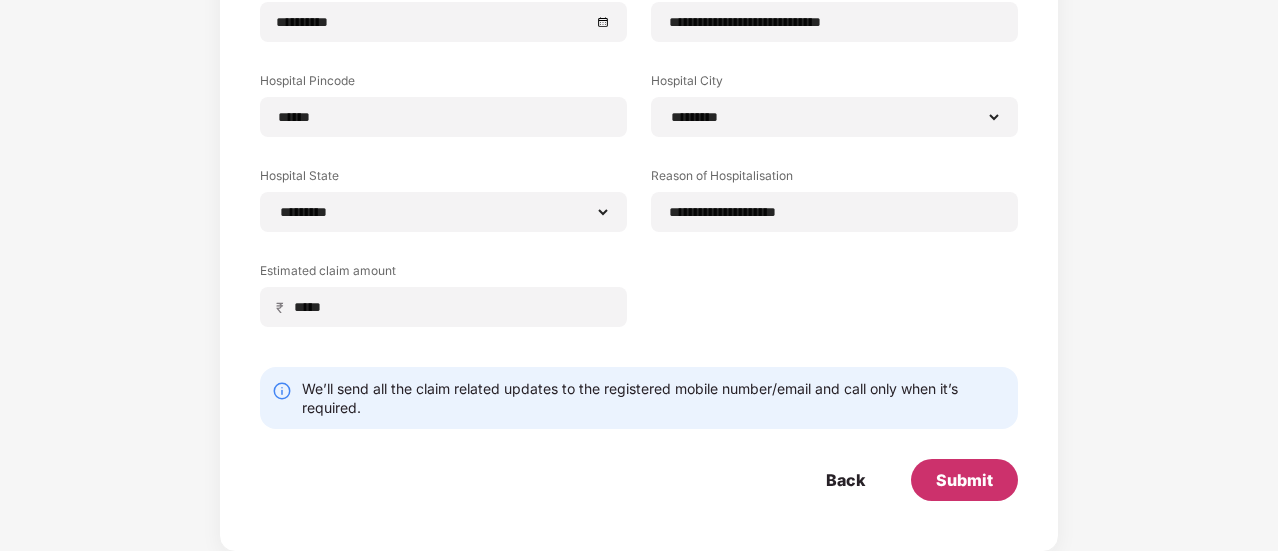 click on "Submit" at bounding box center [964, 480] 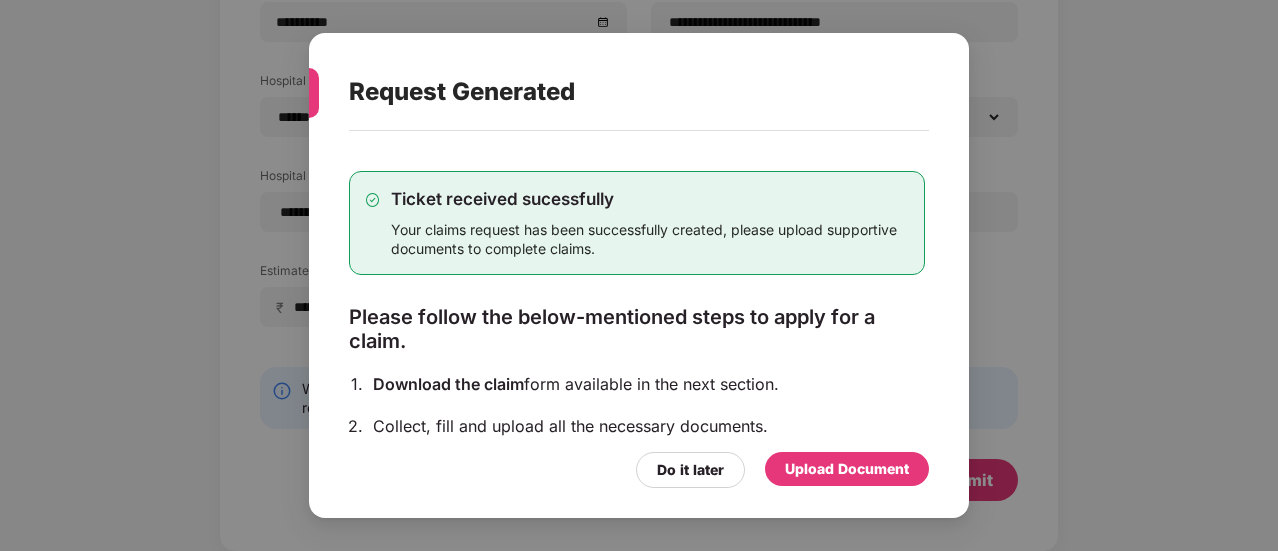 click on "Upload Document" at bounding box center (847, 469) 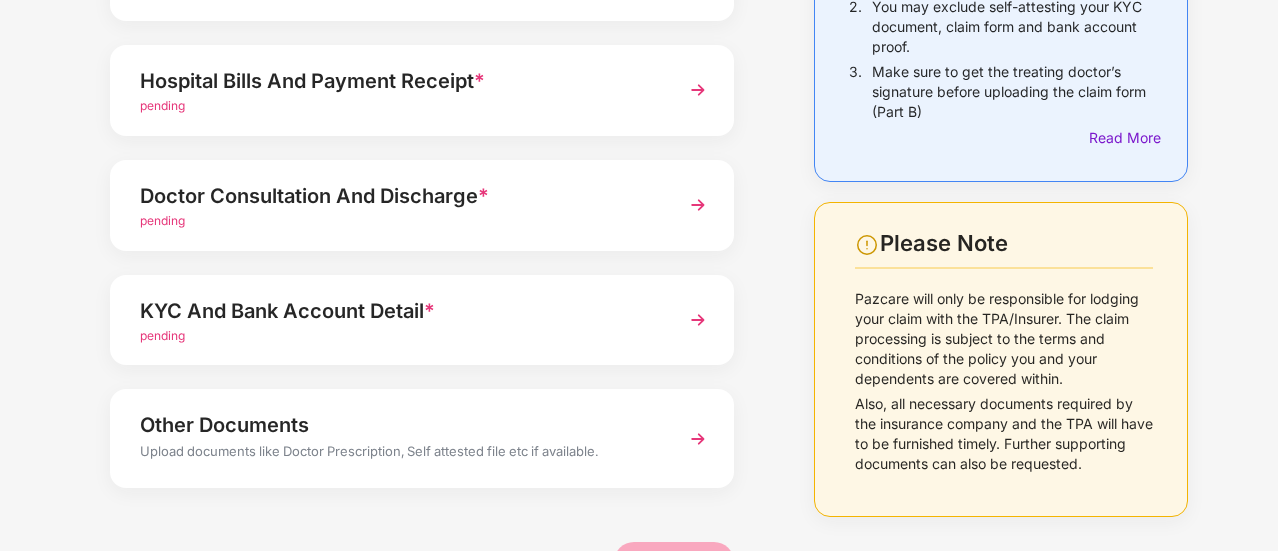 scroll, scrollTop: 200, scrollLeft: 0, axis: vertical 